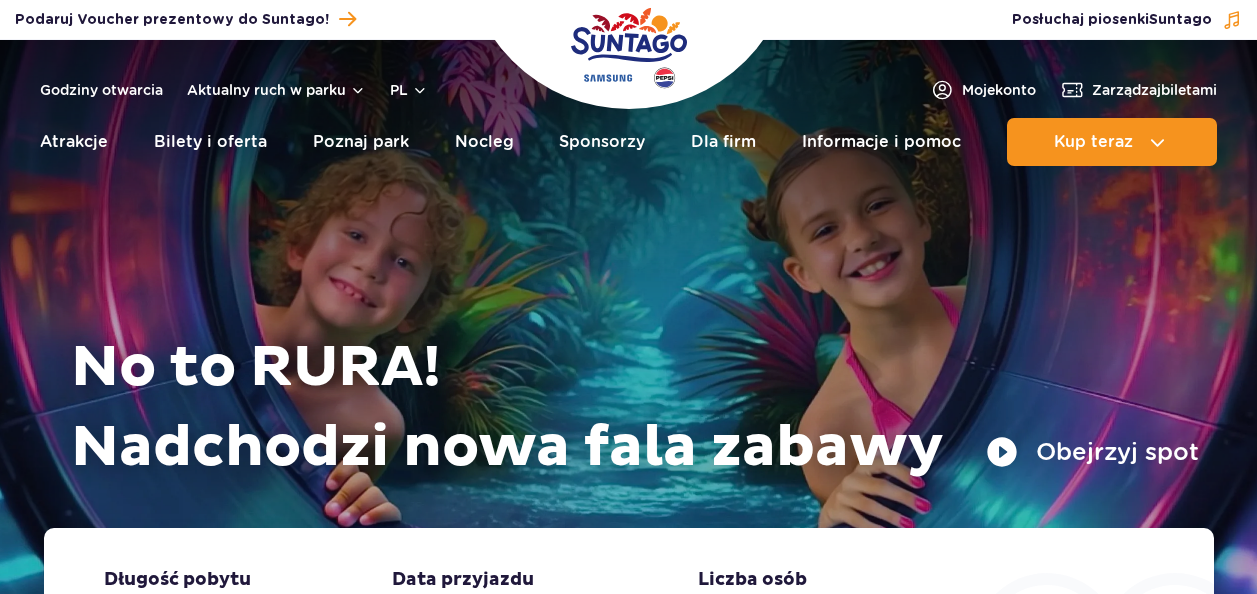 scroll, scrollTop: 0, scrollLeft: 0, axis: both 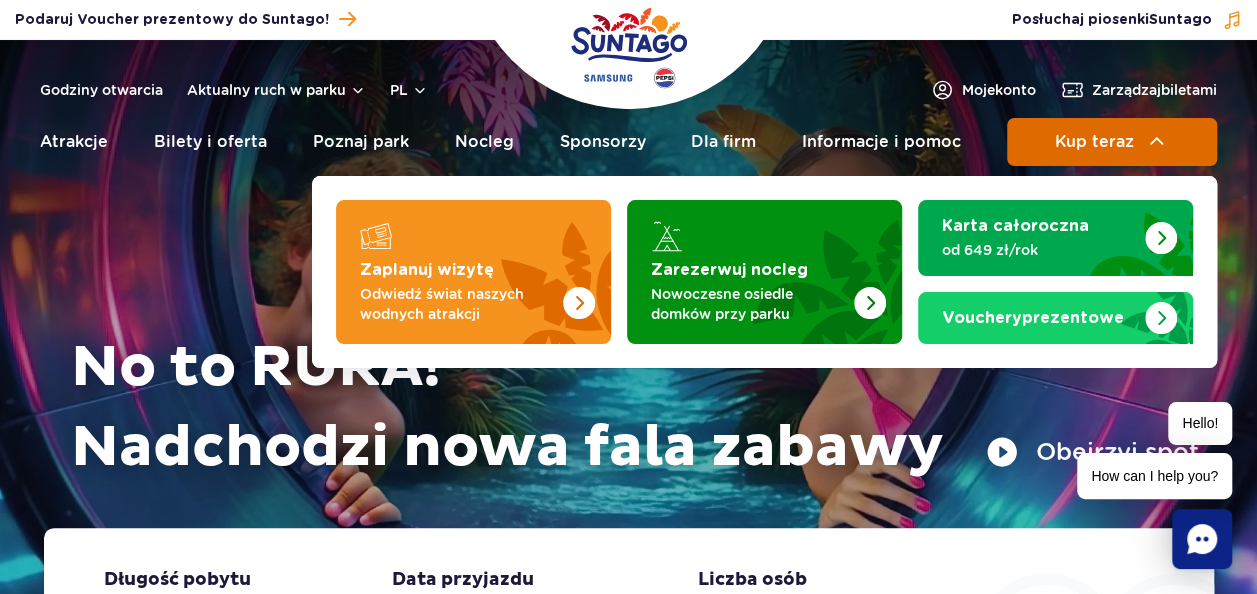 click on "Kup teraz" at bounding box center (1093, 142) 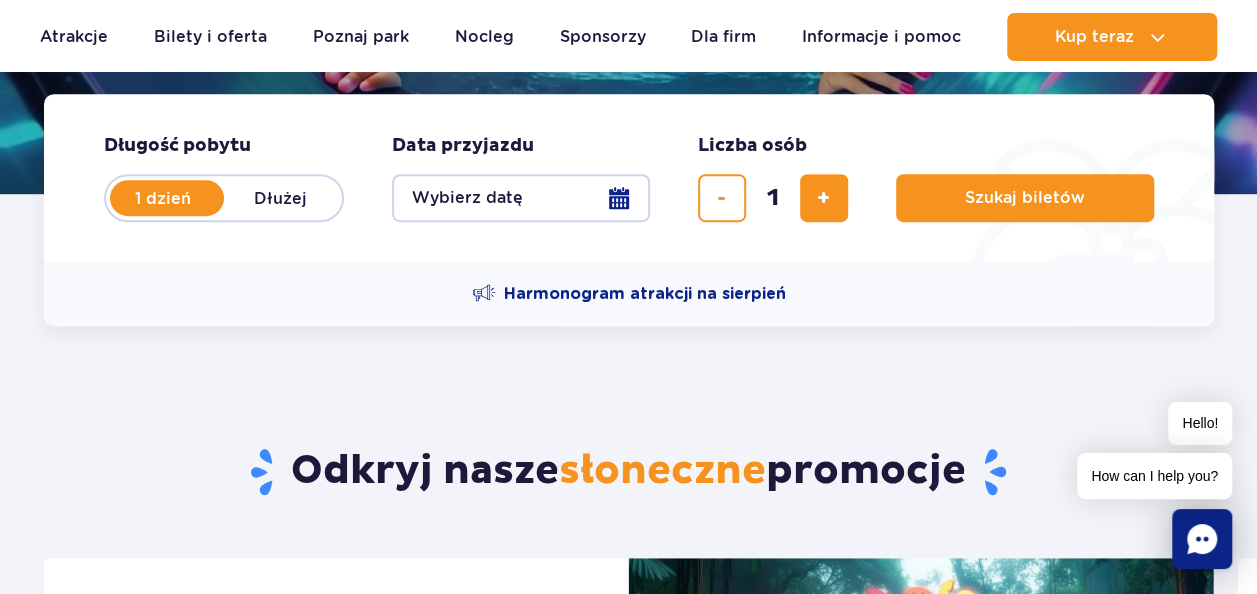scroll, scrollTop: 514, scrollLeft: 0, axis: vertical 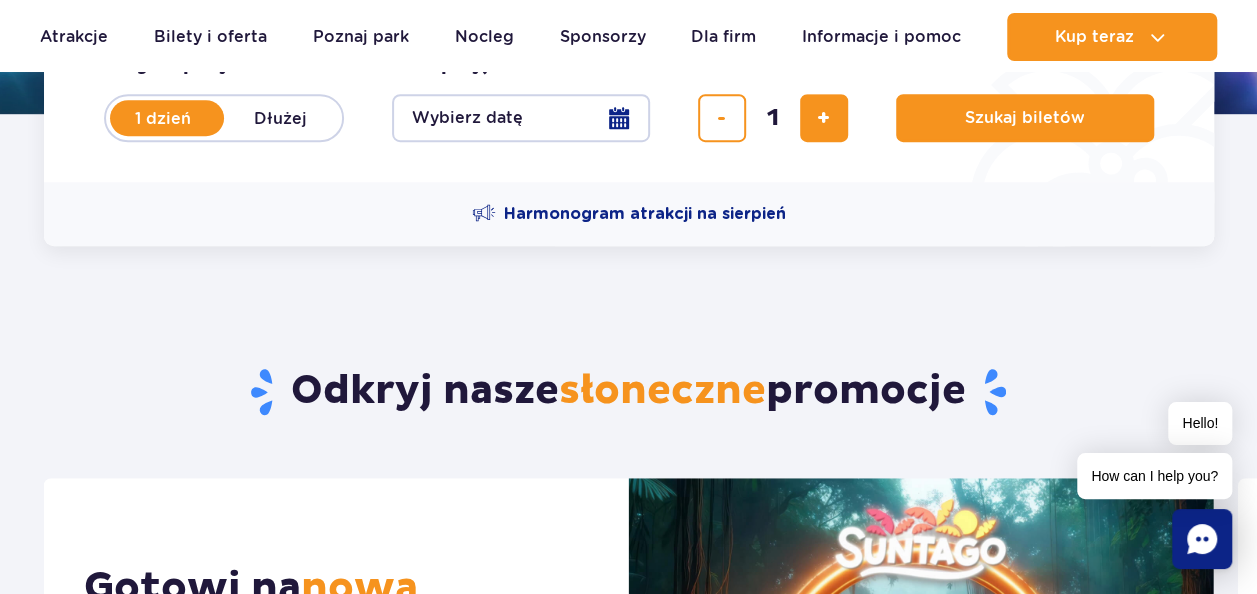 click on "Wybierz datę" at bounding box center [521, 118] 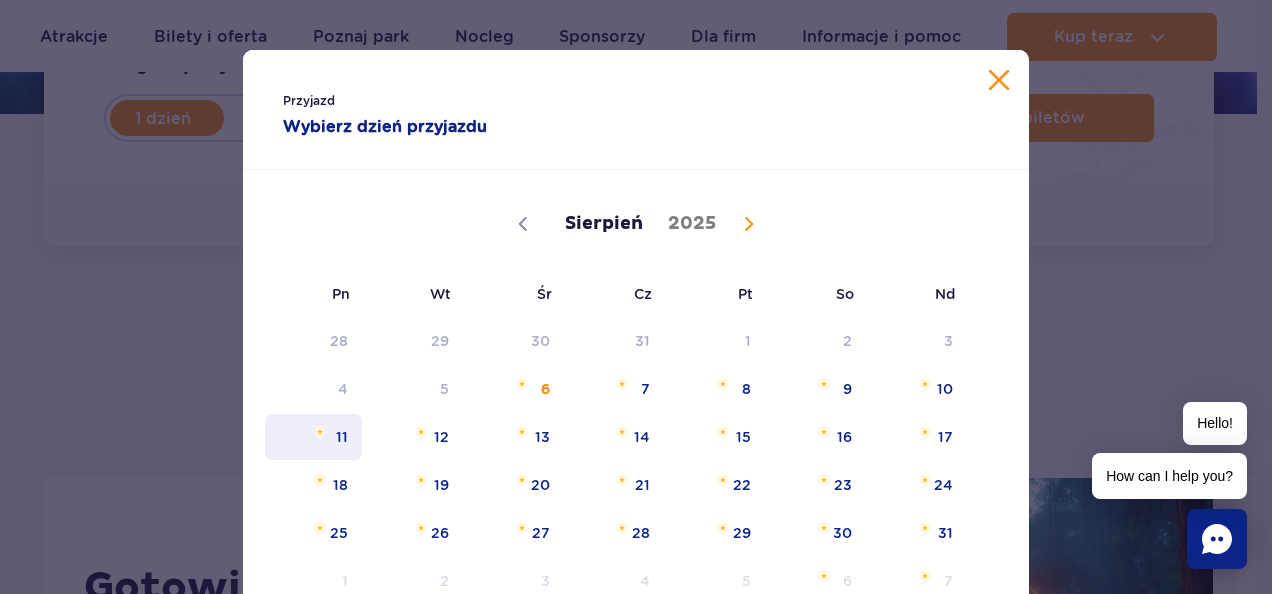 click on "11" at bounding box center (313, 437) 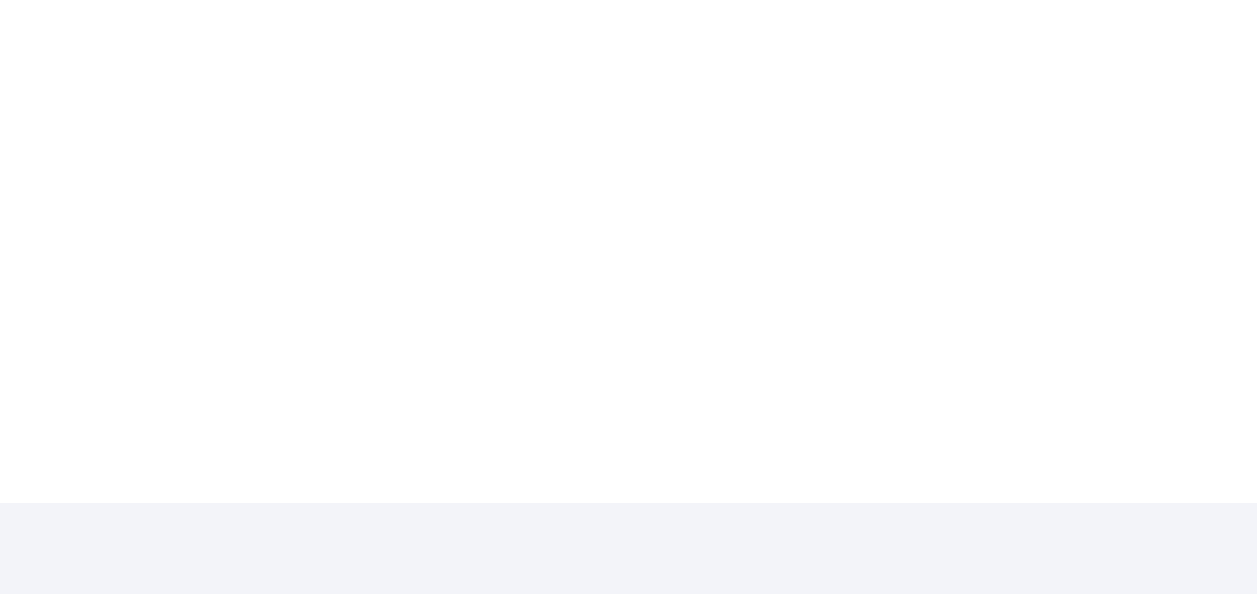 click at bounding box center [823, 118] 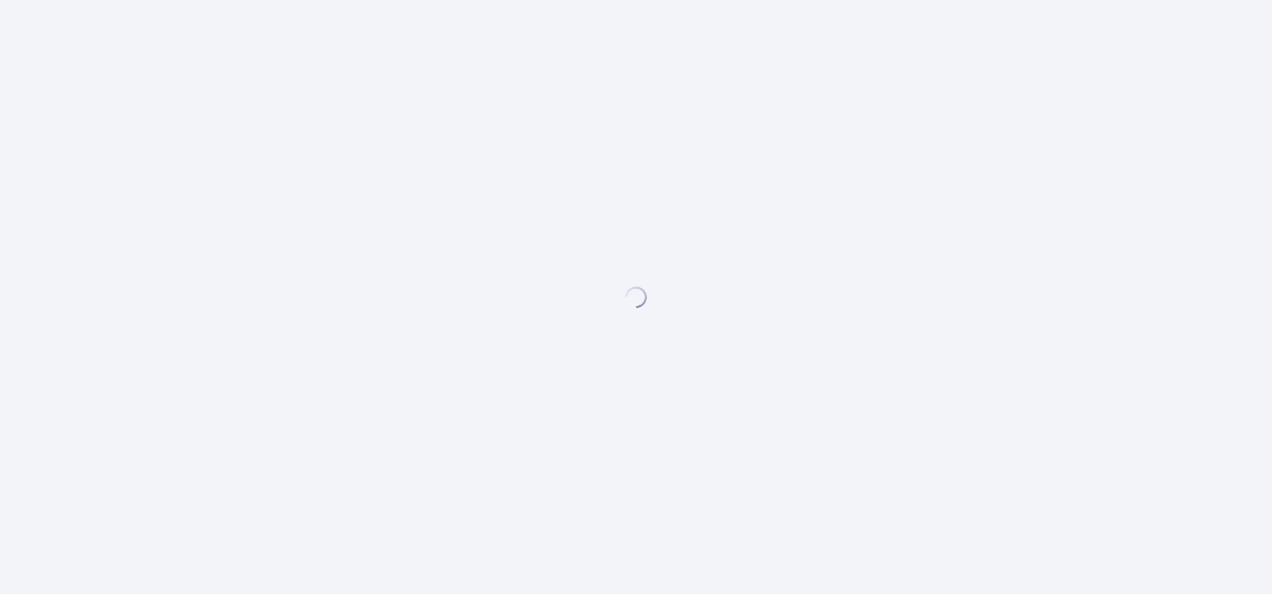 scroll, scrollTop: 0, scrollLeft: 0, axis: both 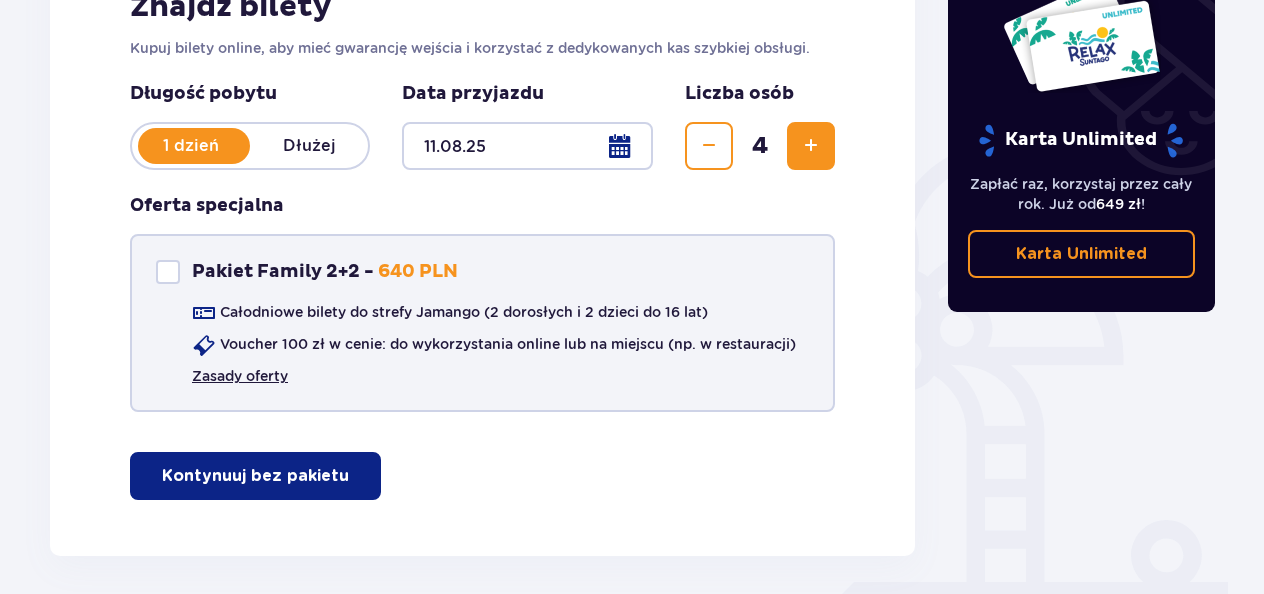click on "Zasady oferty" at bounding box center (240, 376) 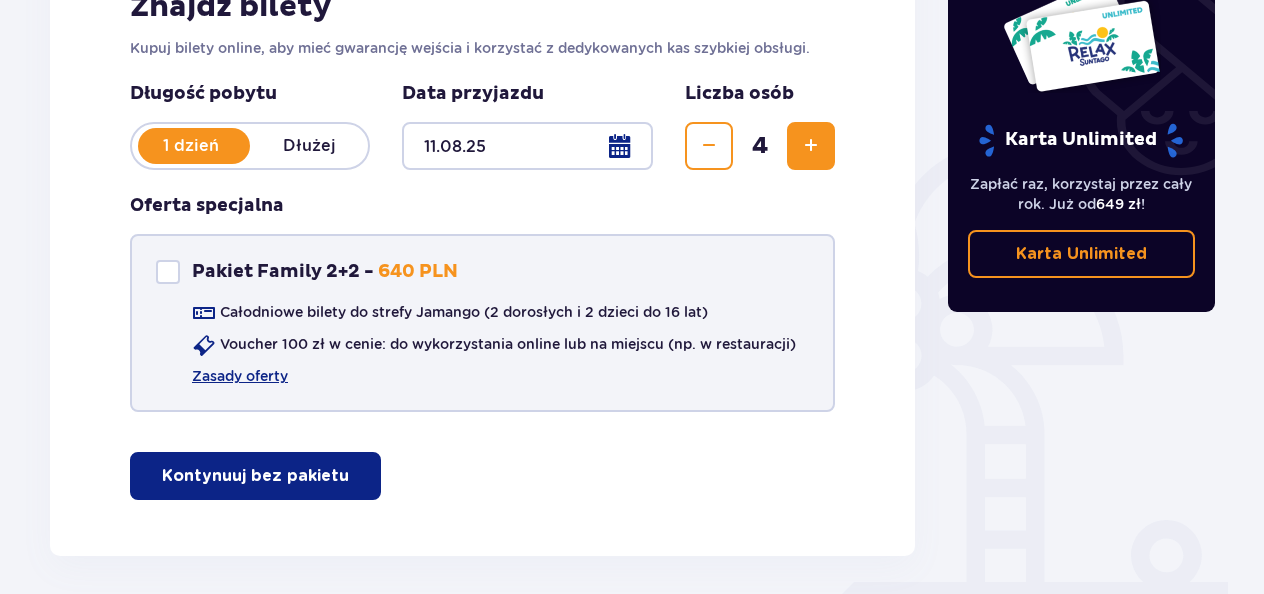 click at bounding box center (168, 272) 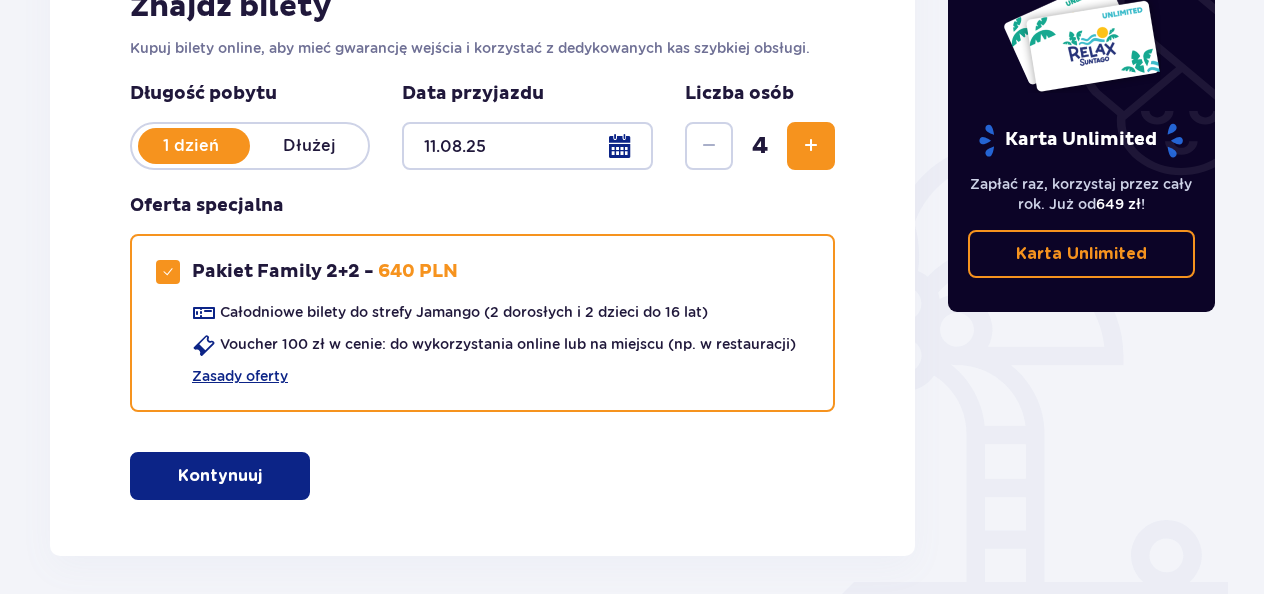 click on "Kontynuuj" at bounding box center (220, 476) 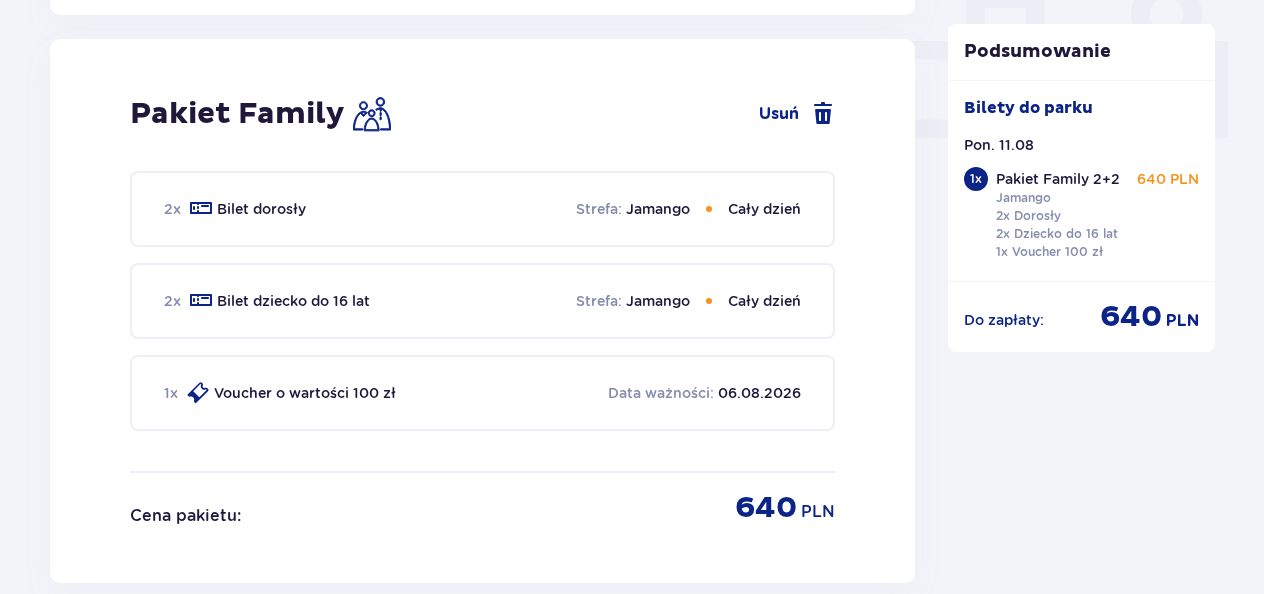 scroll, scrollTop: 910, scrollLeft: 0, axis: vertical 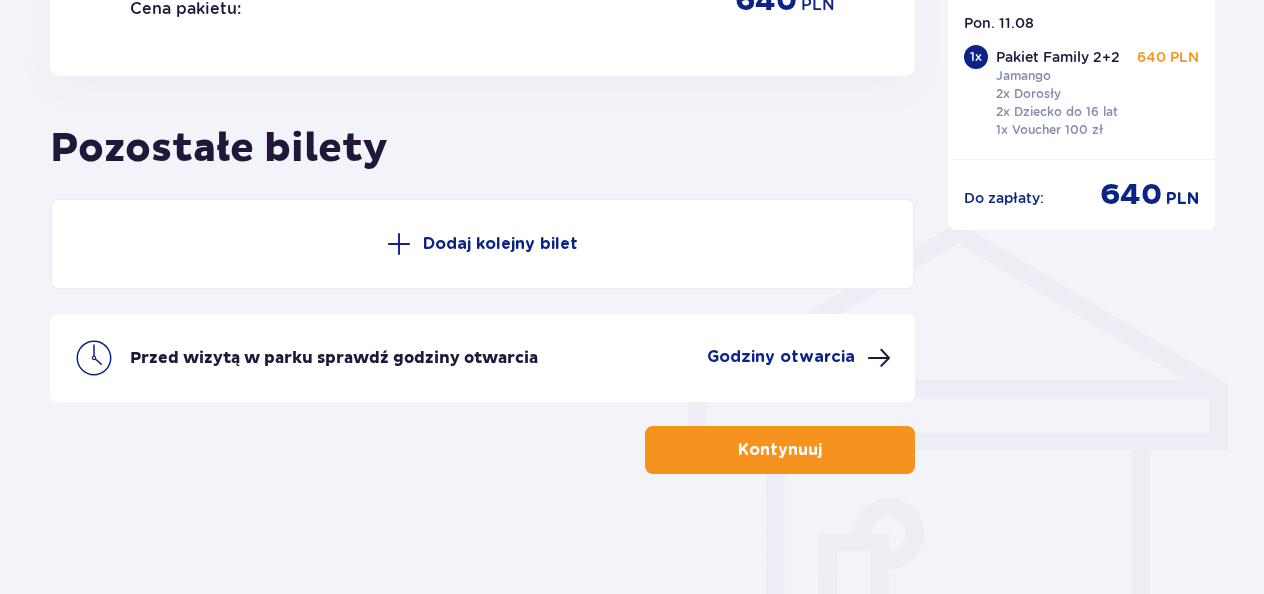 click at bounding box center (826, 450) 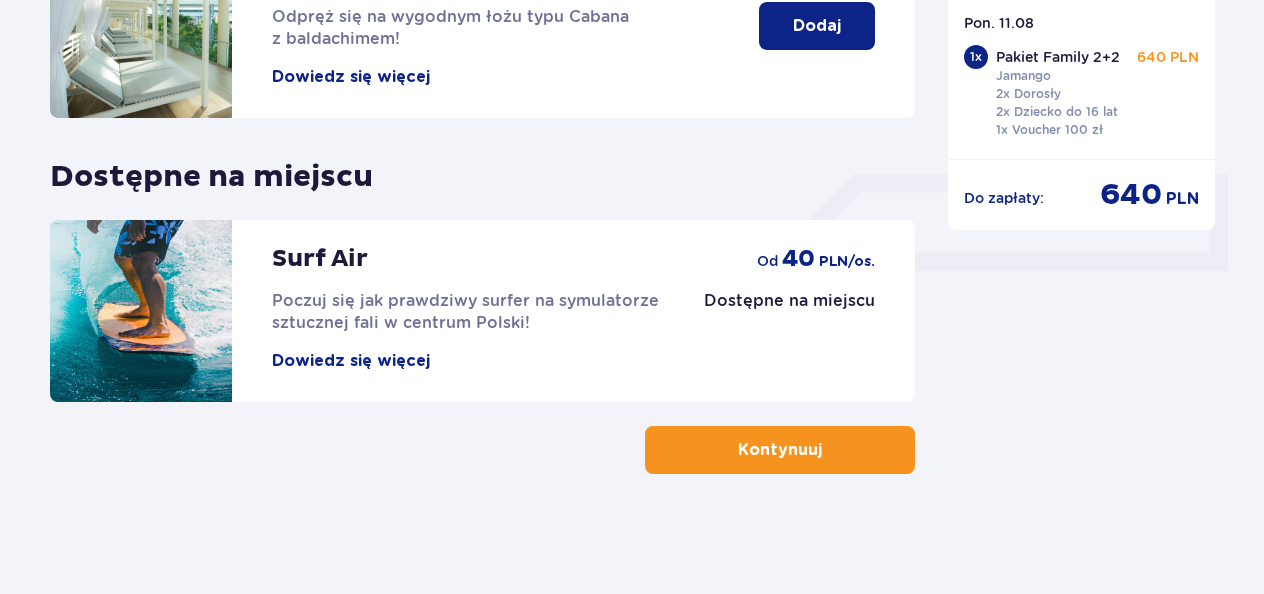 scroll, scrollTop: 0, scrollLeft: 0, axis: both 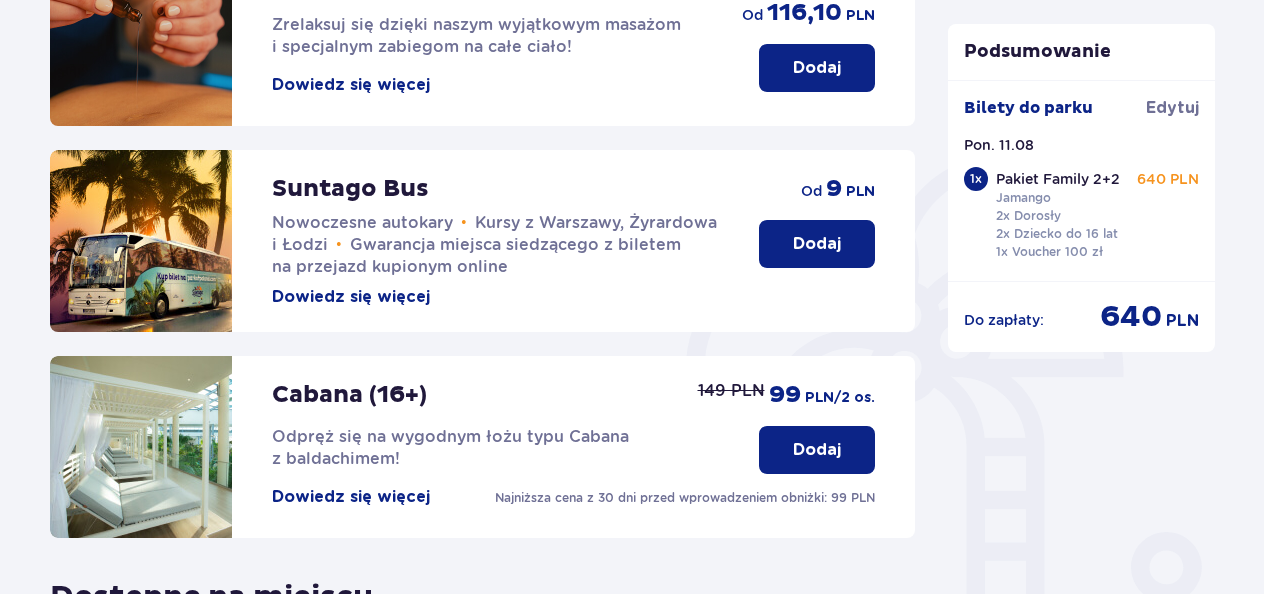 click on "Dodaj" at bounding box center (817, 244) 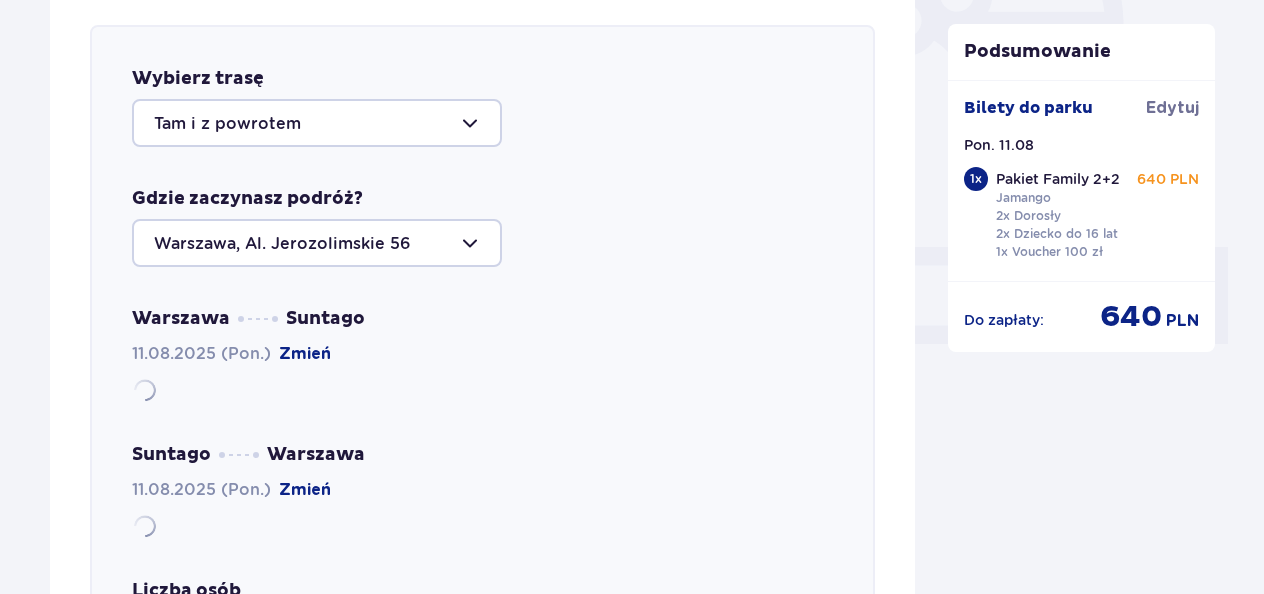 scroll, scrollTop: 690, scrollLeft: 0, axis: vertical 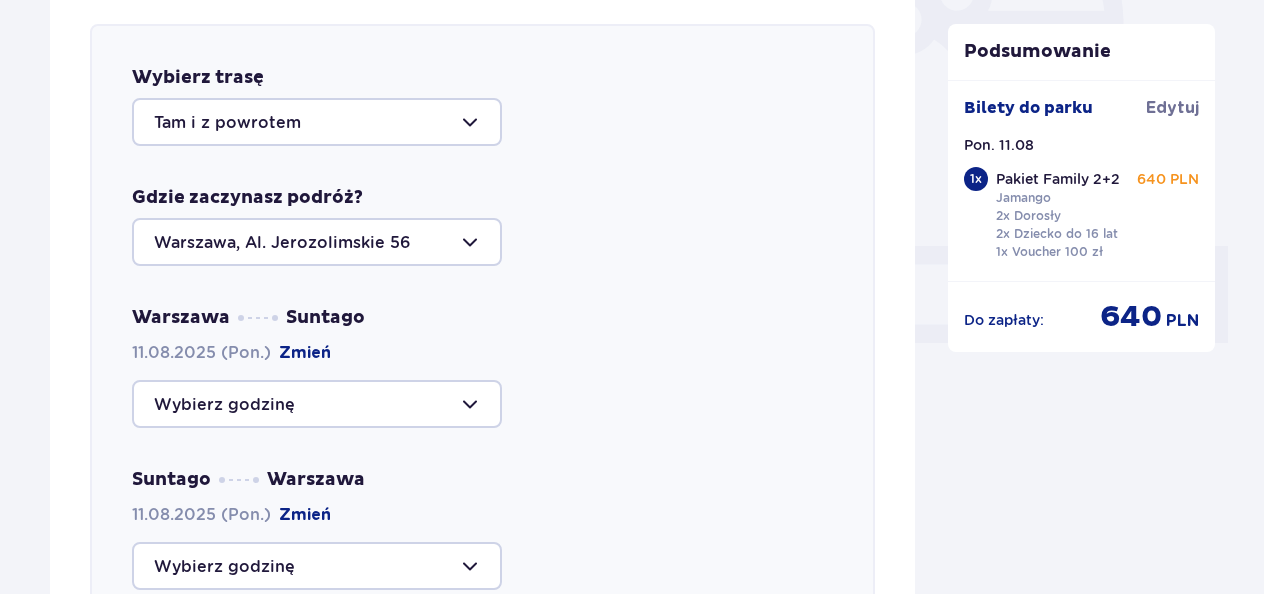 click at bounding box center (317, 404) 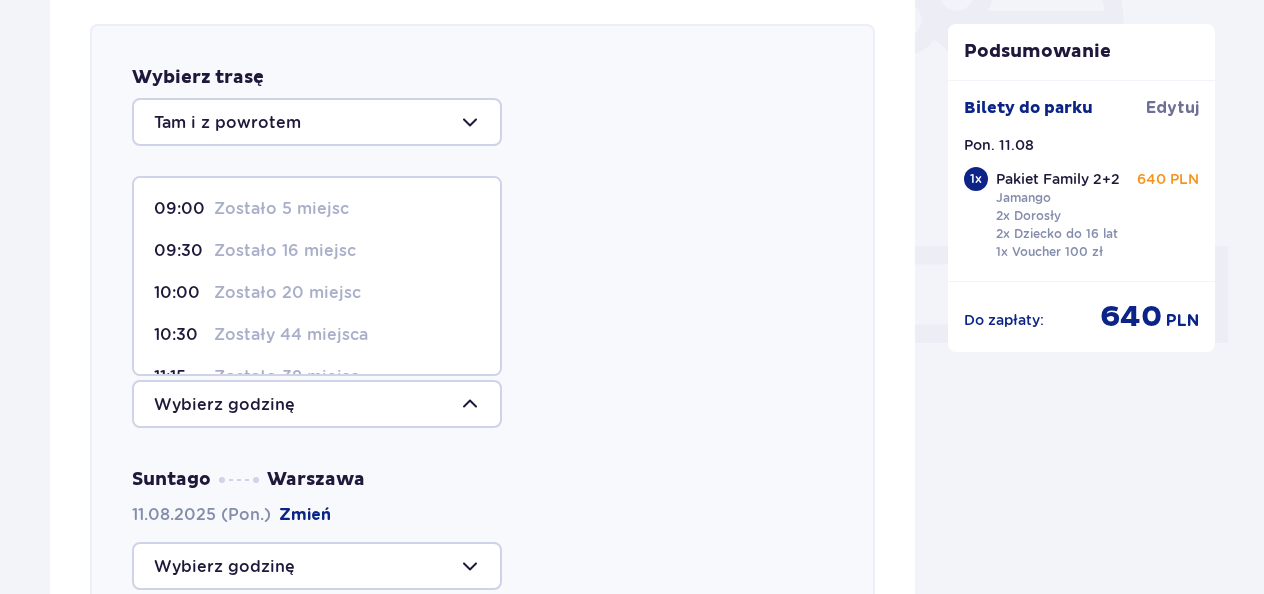 click on "Zostało 5 miejsc" at bounding box center [281, 209] 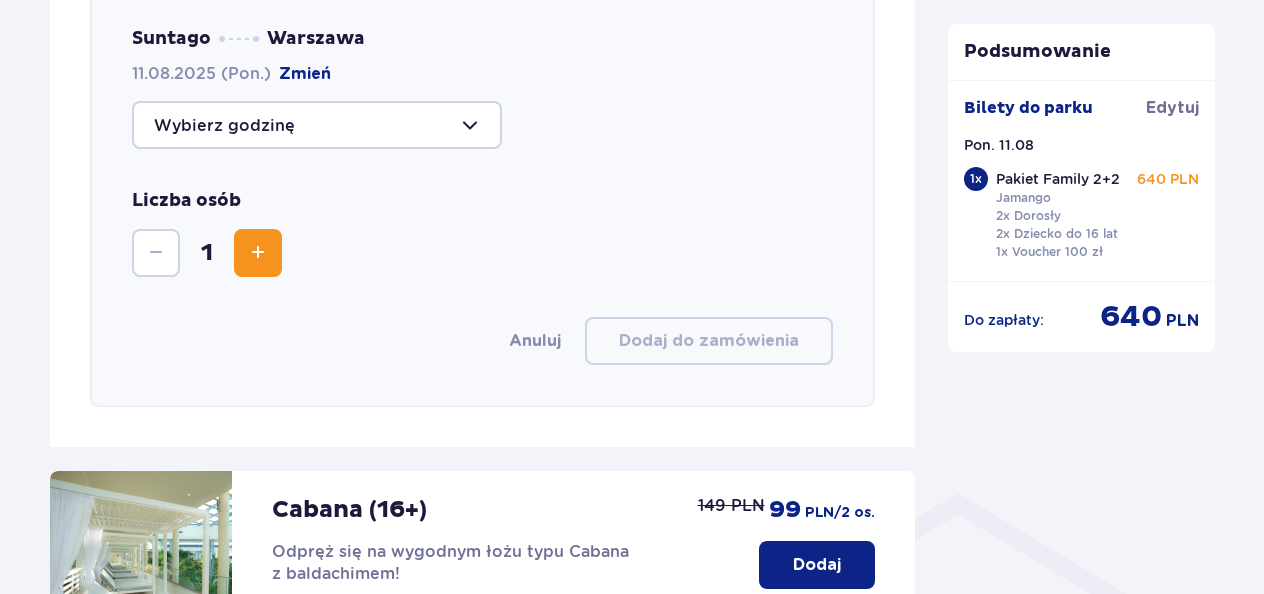 scroll, scrollTop: 1116, scrollLeft: 0, axis: vertical 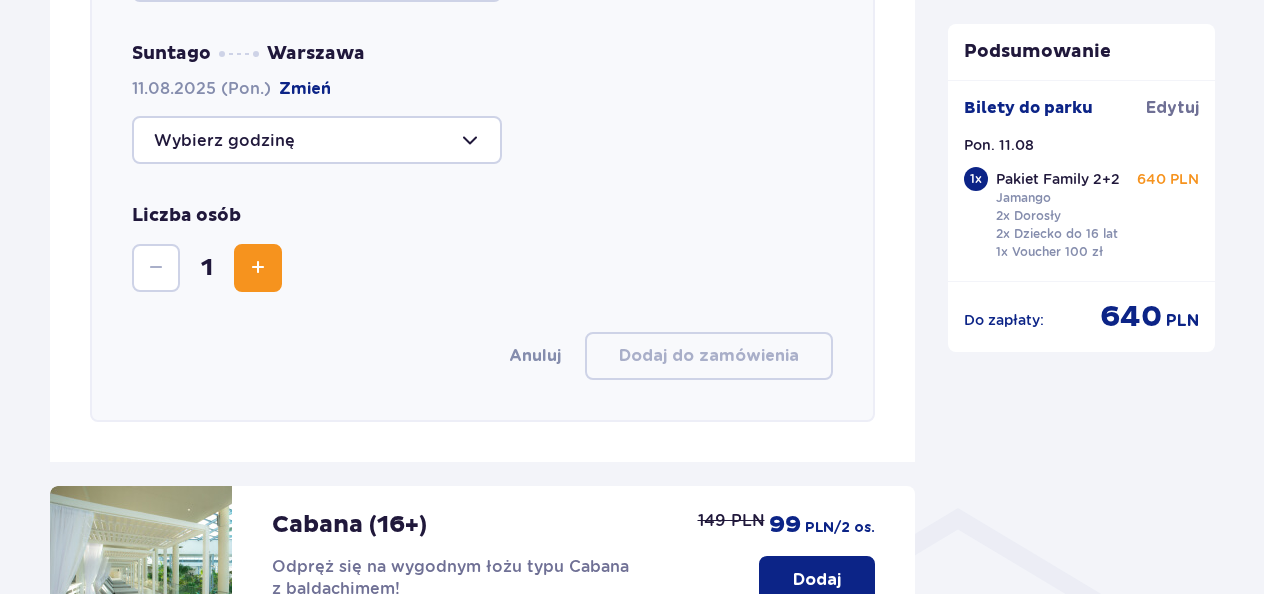 click at bounding box center [317, 140] 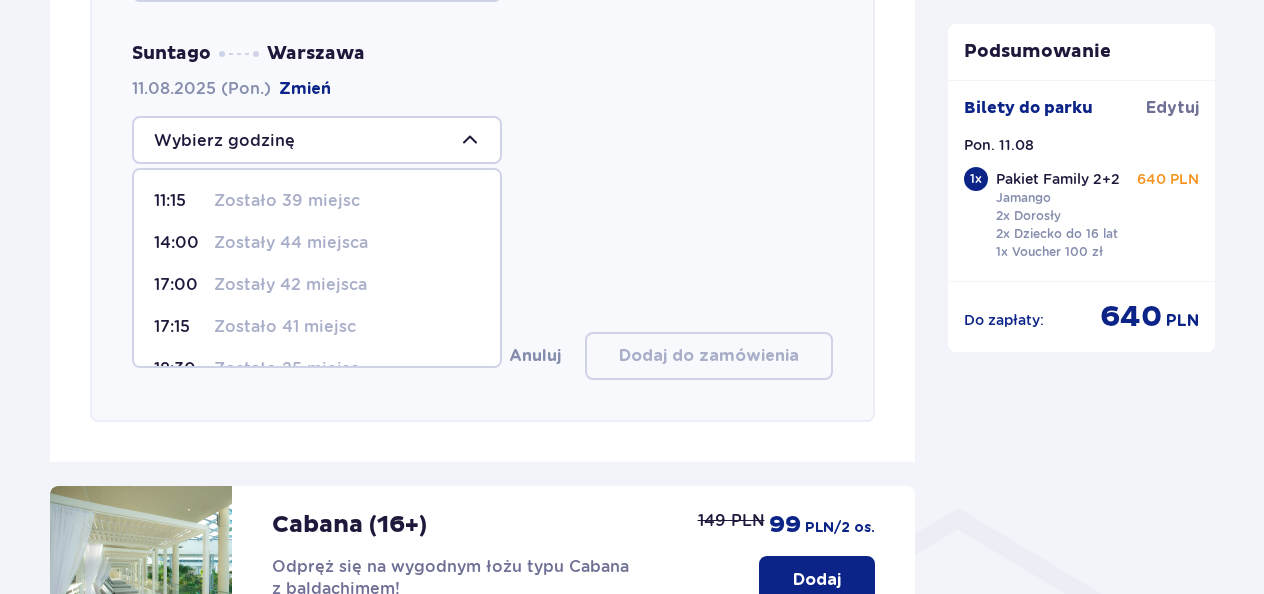 click on "Zostało 41 miejsc" at bounding box center (285, 327) 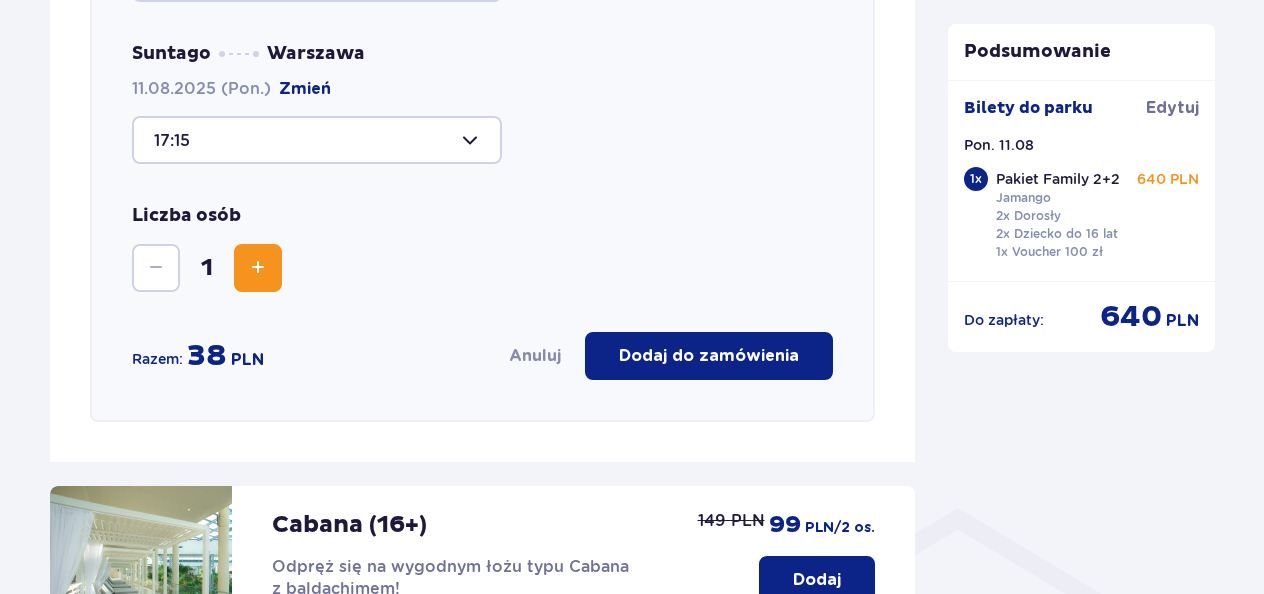 click at bounding box center [258, 268] 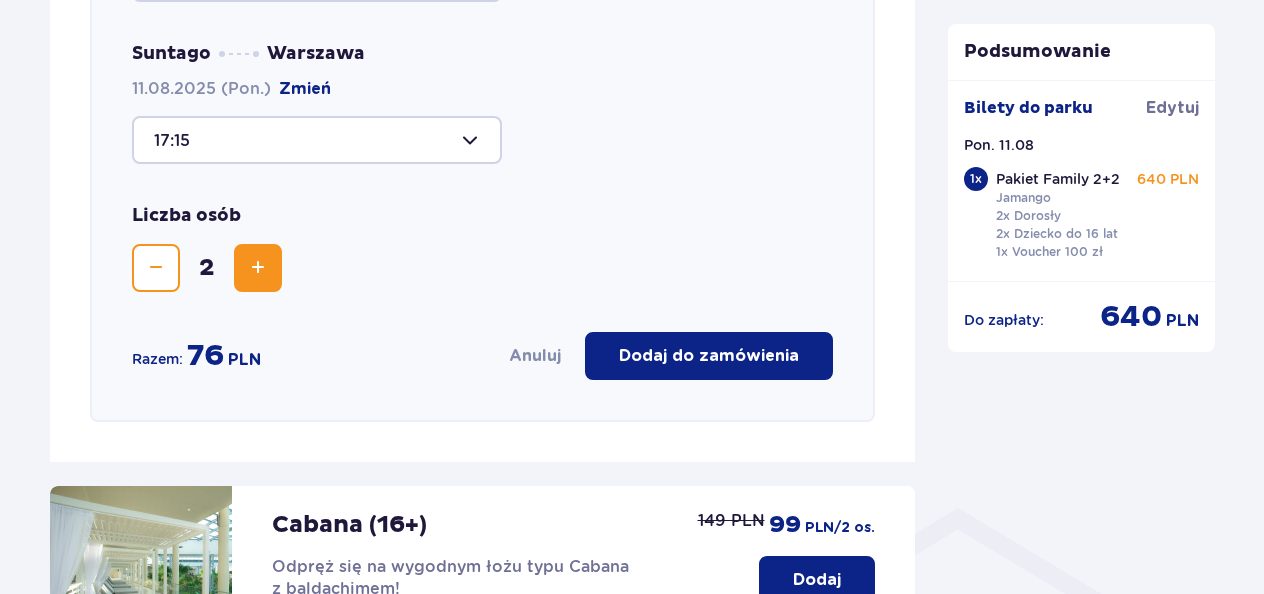 click at bounding box center [258, 268] 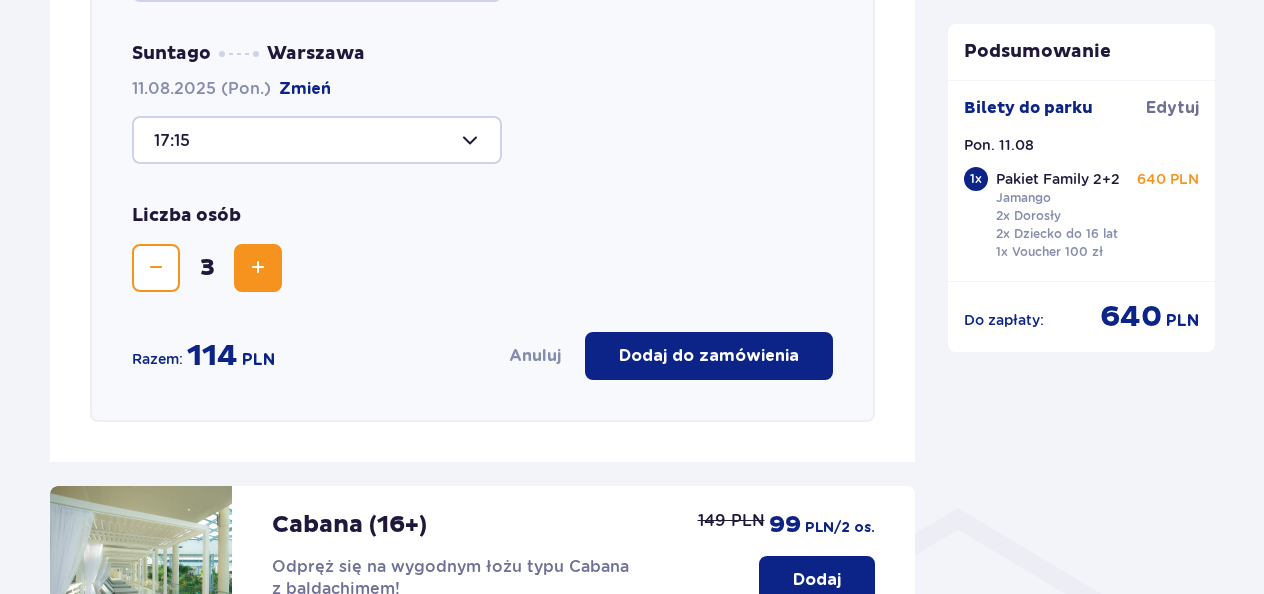 click at bounding box center (258, 268) 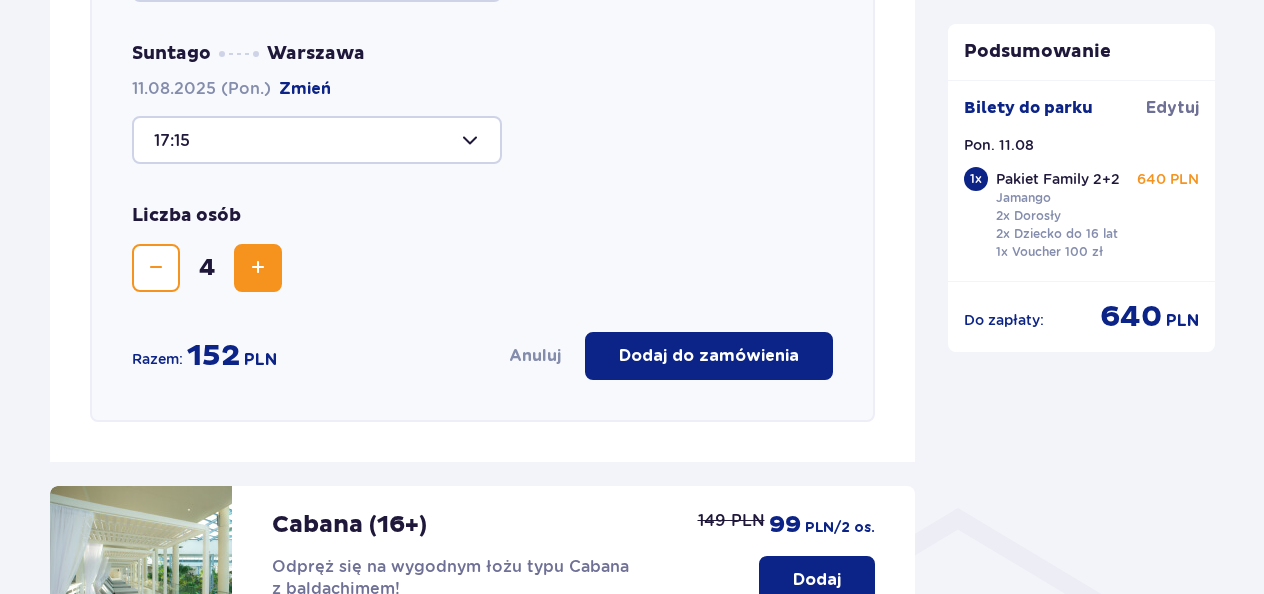 click on "Dodaj do zamówienia" at bounding box center [709, 356] 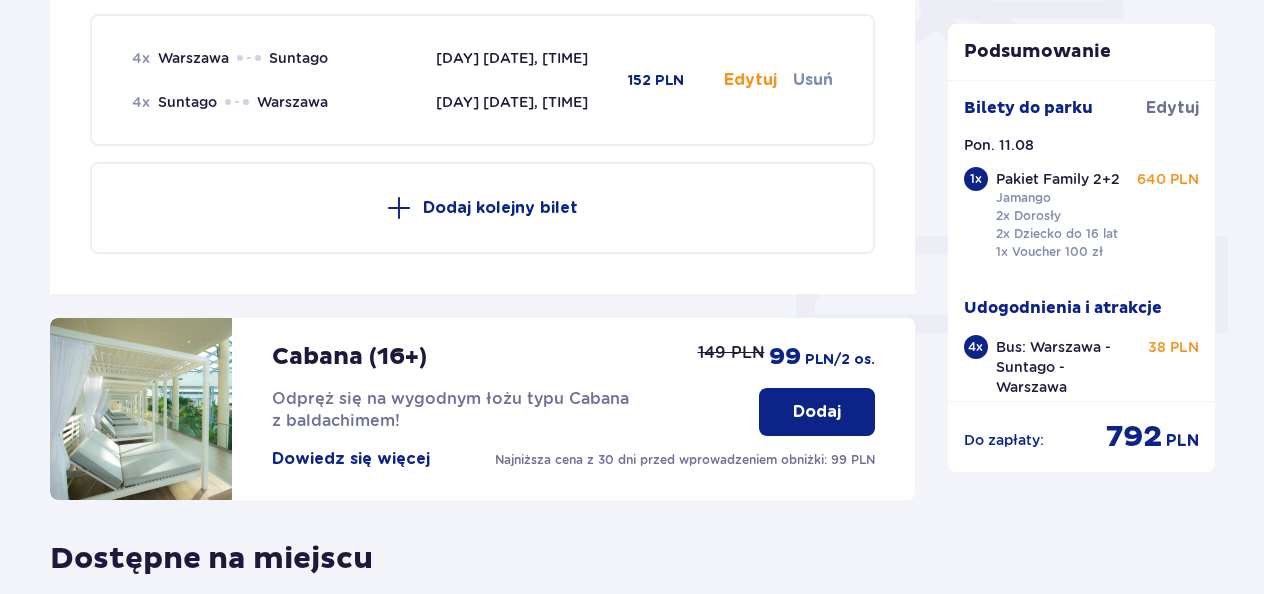 scroll, scrollTop: 690, scrollLeft: 0, axis: vertical 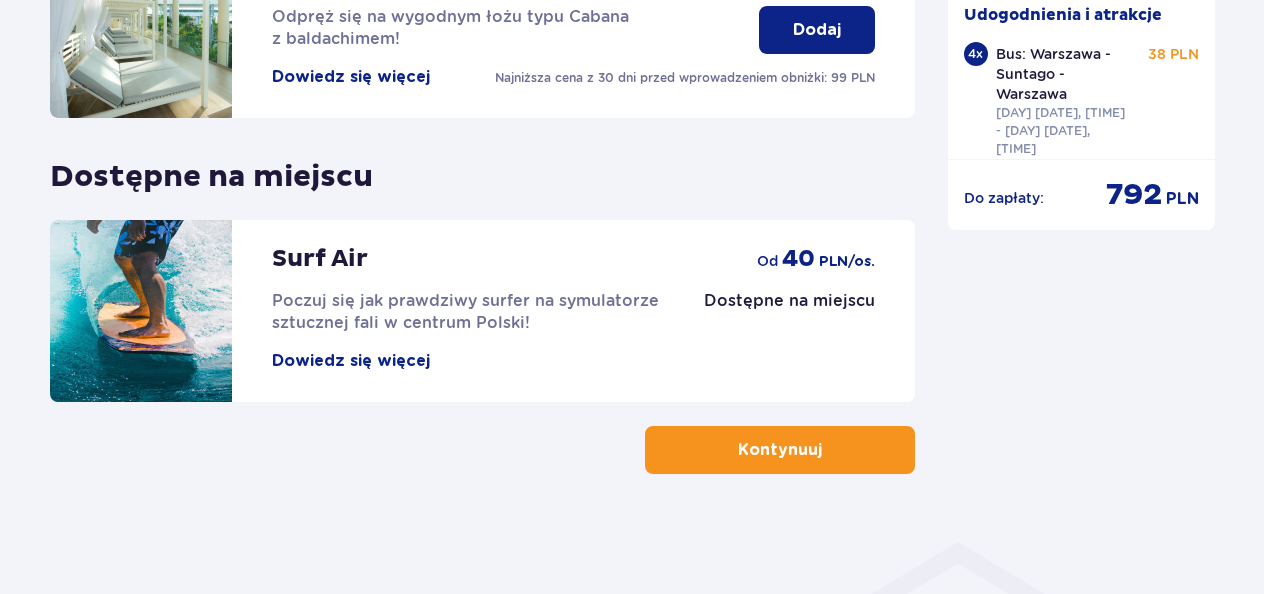 click on "Kontynuuj" at bounding box center (780, 450) 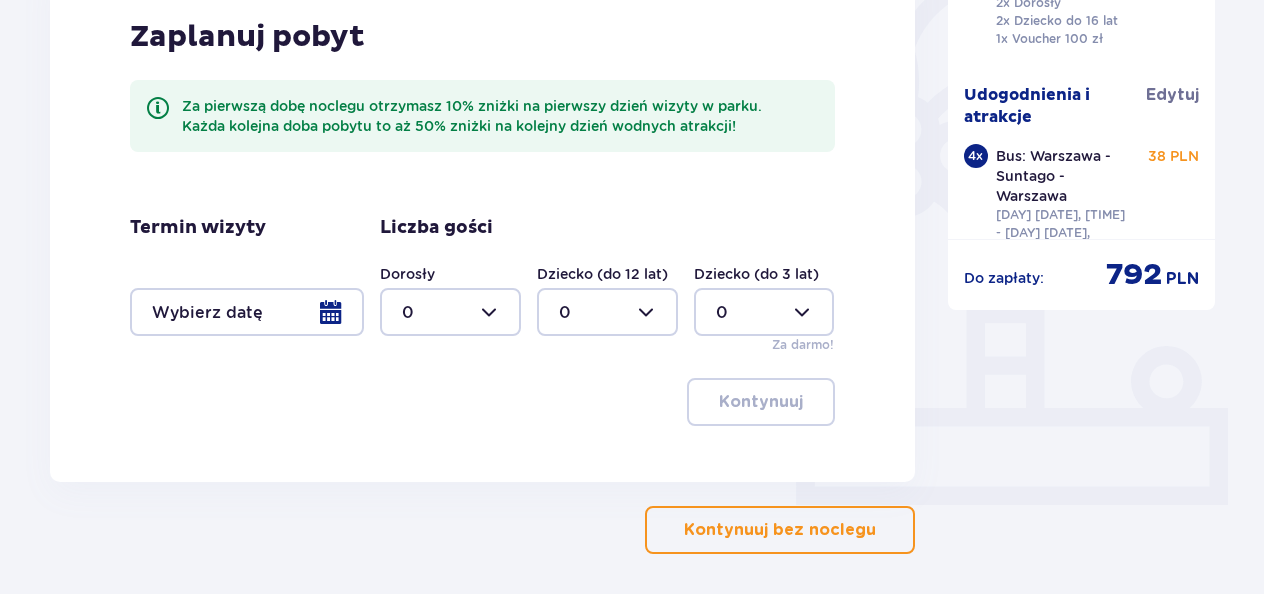 scroll, scrollTop: 608, scrollLeft: 0, axis: vertical 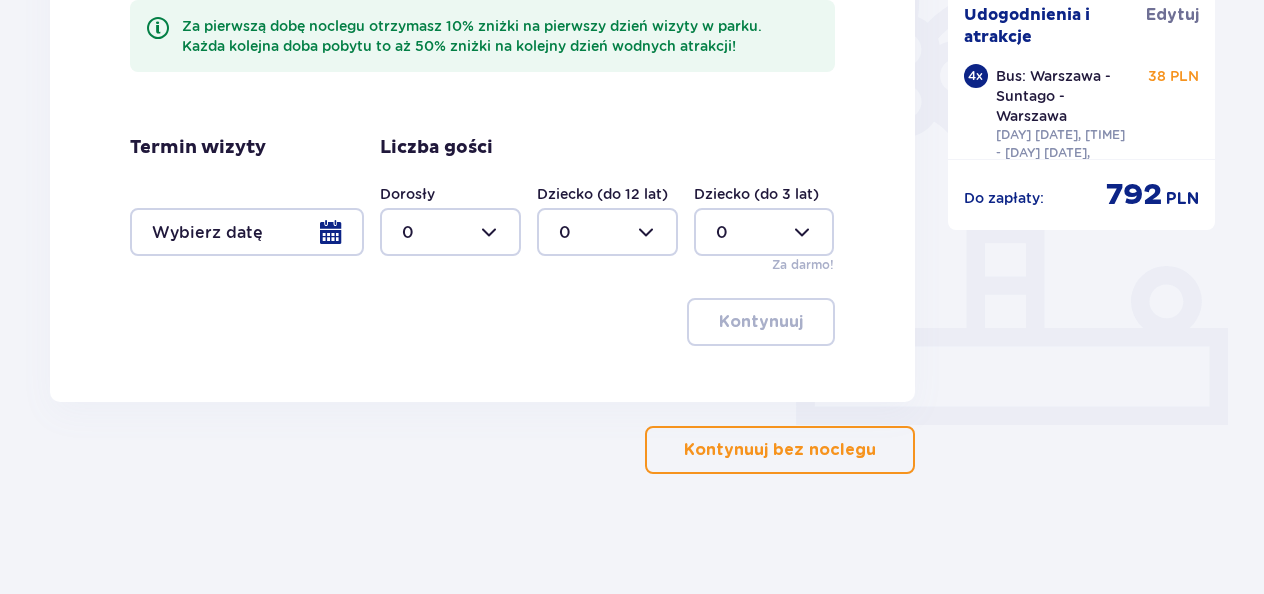 click on "Kontynuuj bez noclegu" at bounding box center [780, 450] 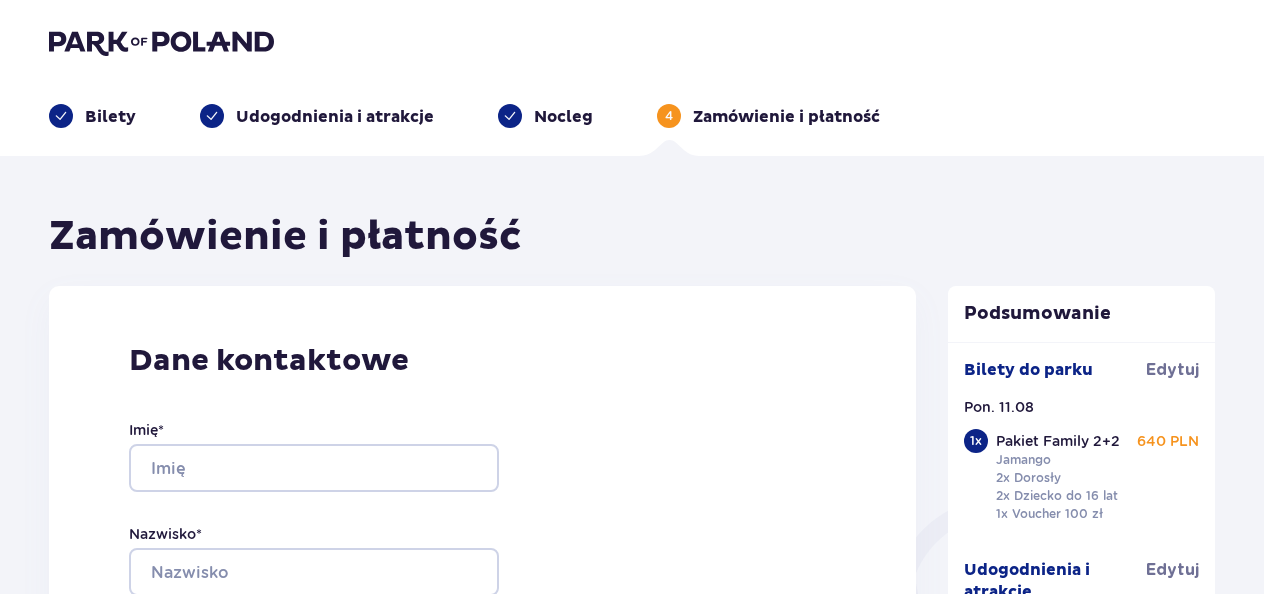 scroll, scrollTop: 0, scrollLeft: 0, axis: both 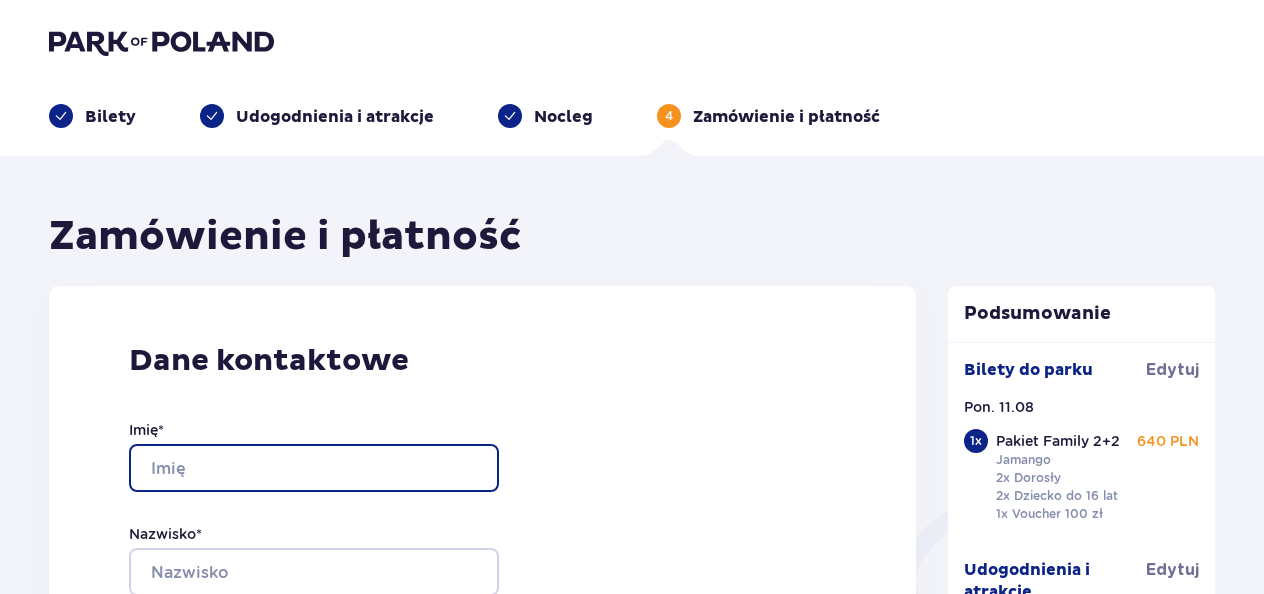 click on "Imię *" at bounding box center (314, 468) 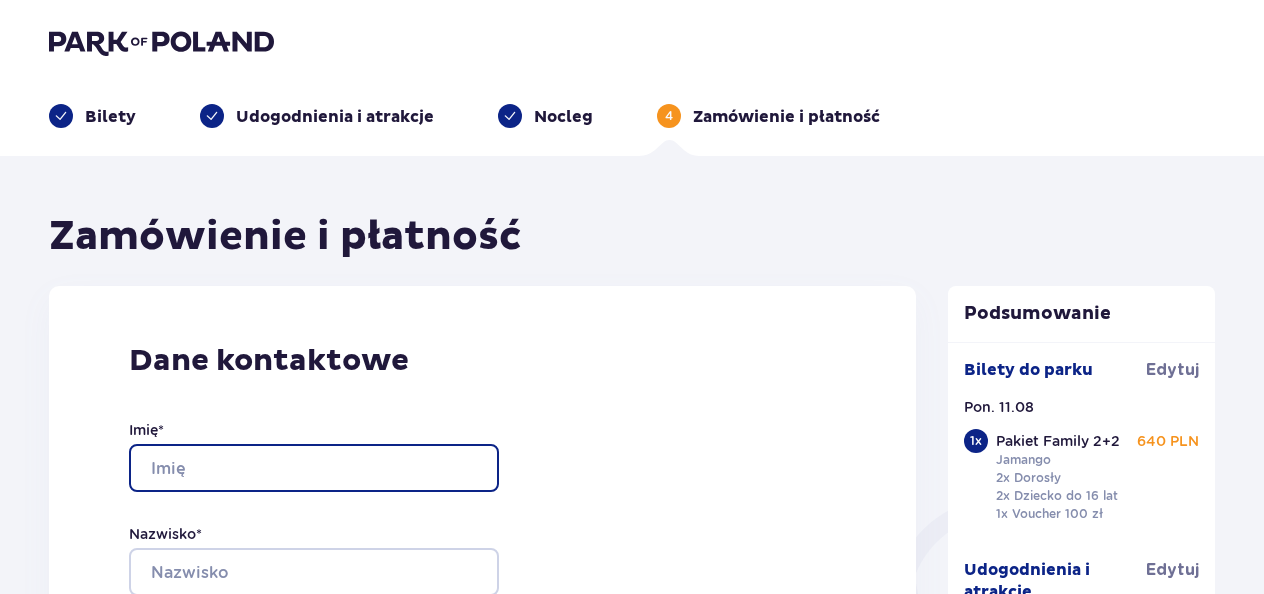 type on "Malgorzata" 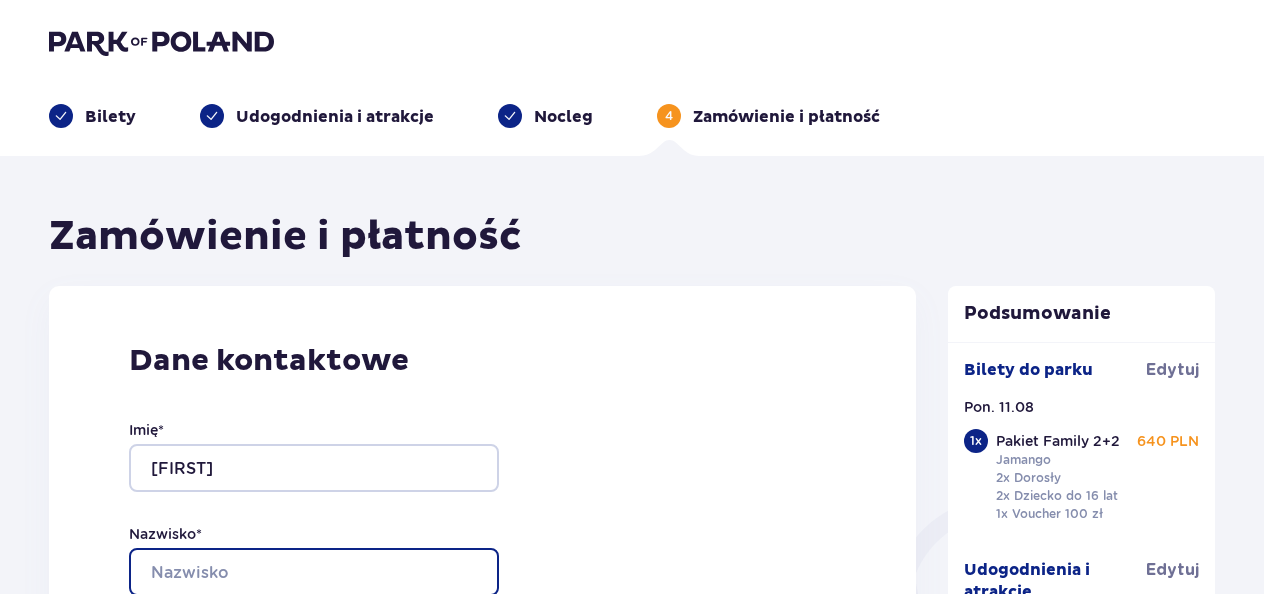 type on "Panasiuk" 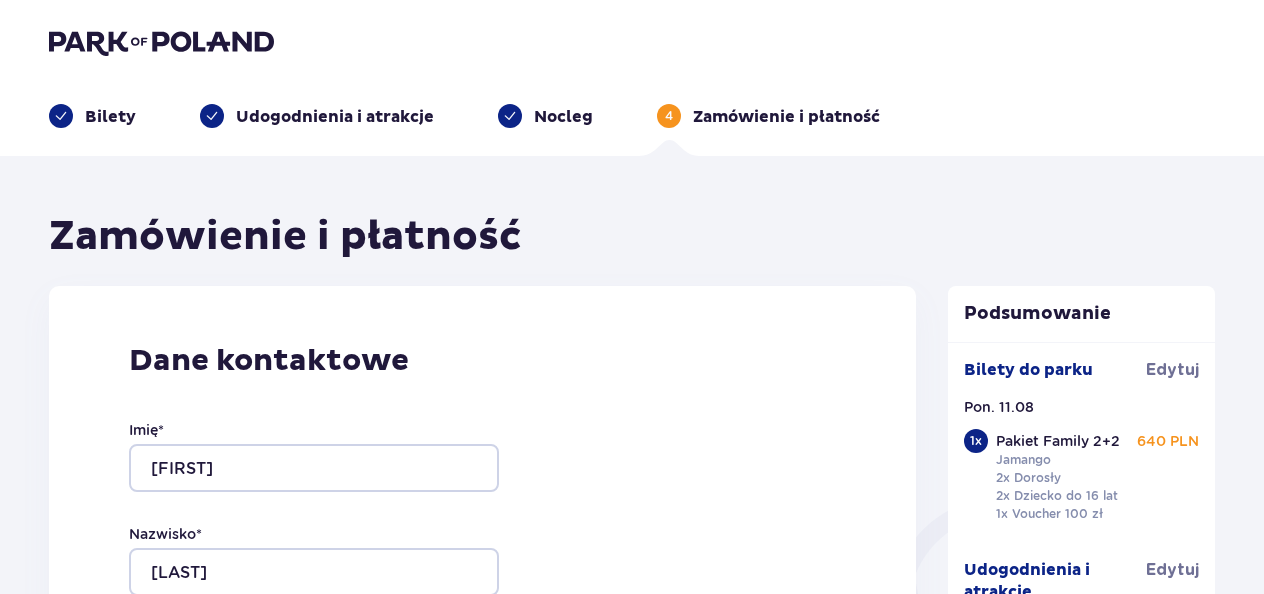 type on "p.k.panasiuk@wp.pl" 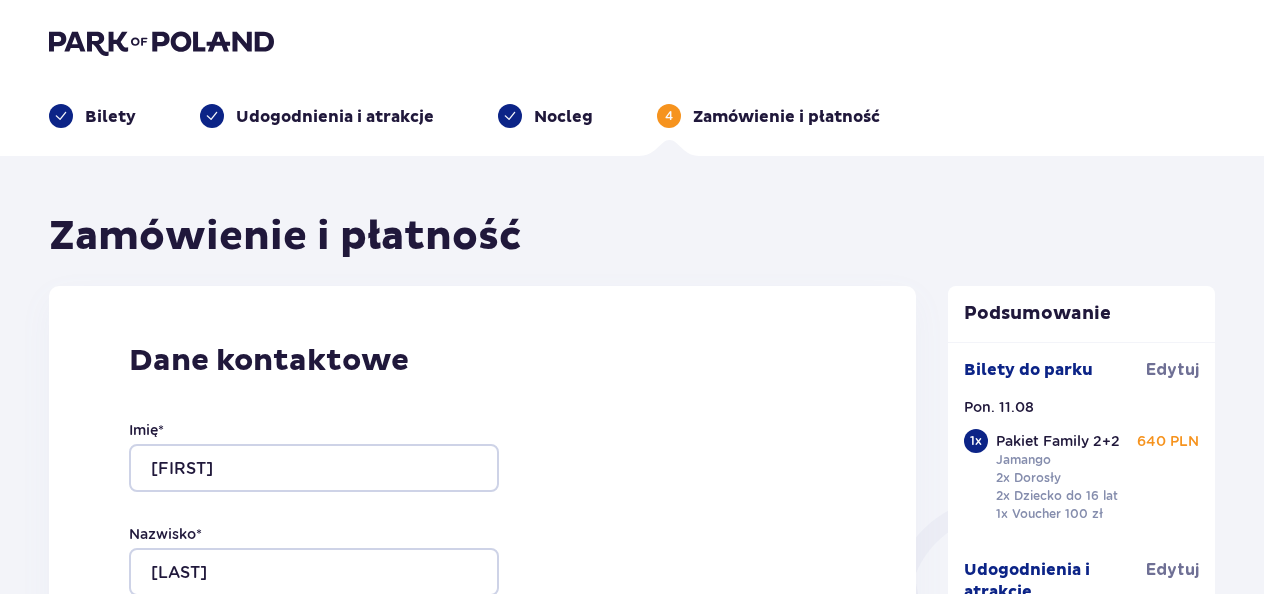 type on "p.k.panasiuk@wp.pl" 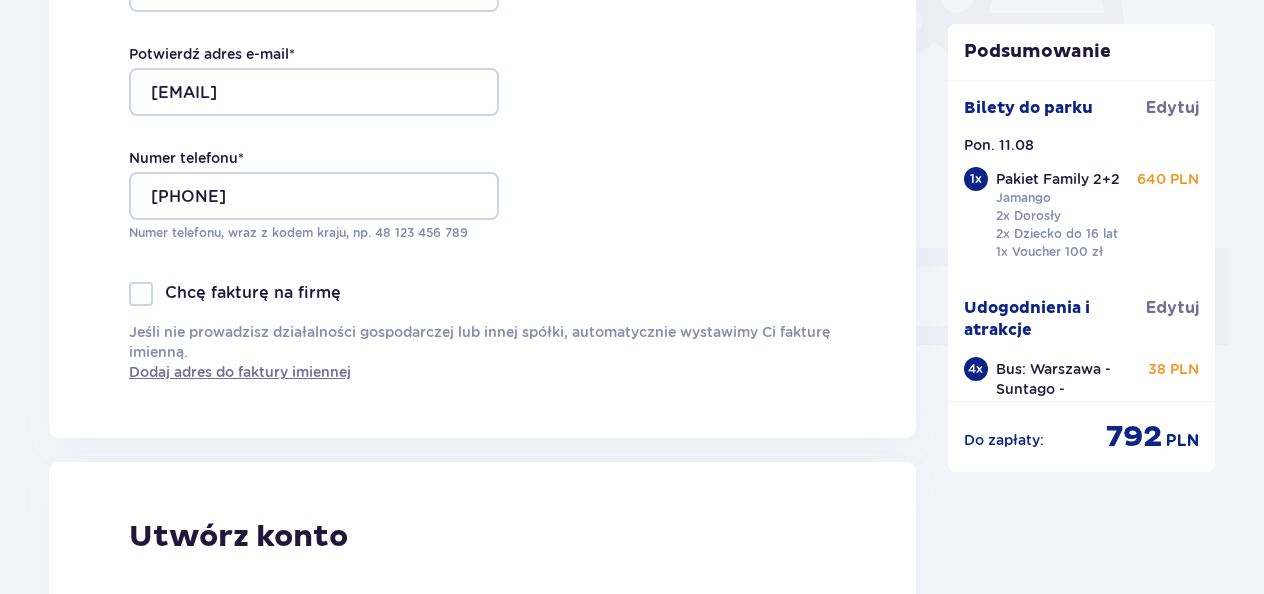 scroll, scrollTop: 696, scrollLeft: 0, axis: vertical 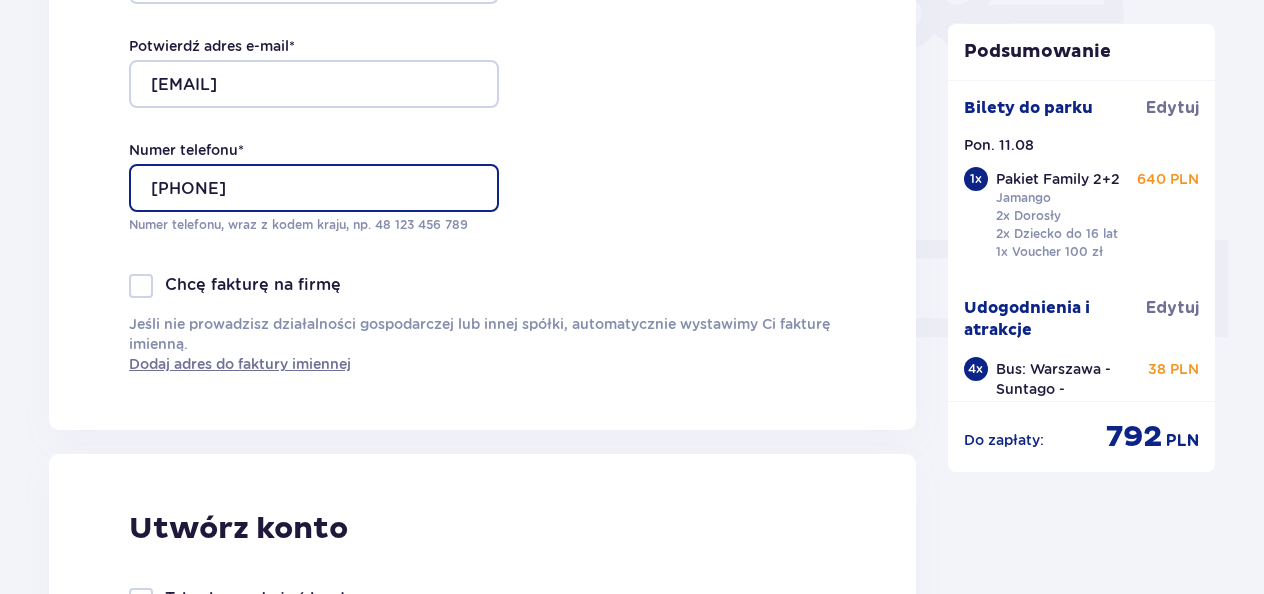 click on "0607963304" at bounding box center (314, 188) 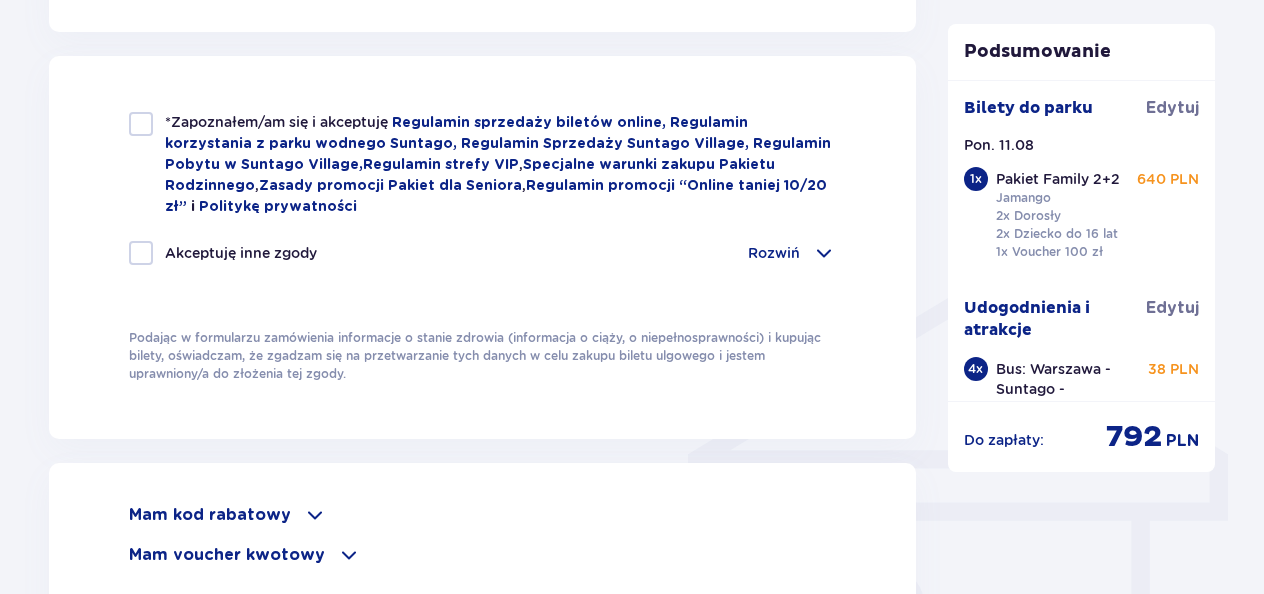 scroll, scrollTop: 1324, scrollLeft: 0, axis: vertical 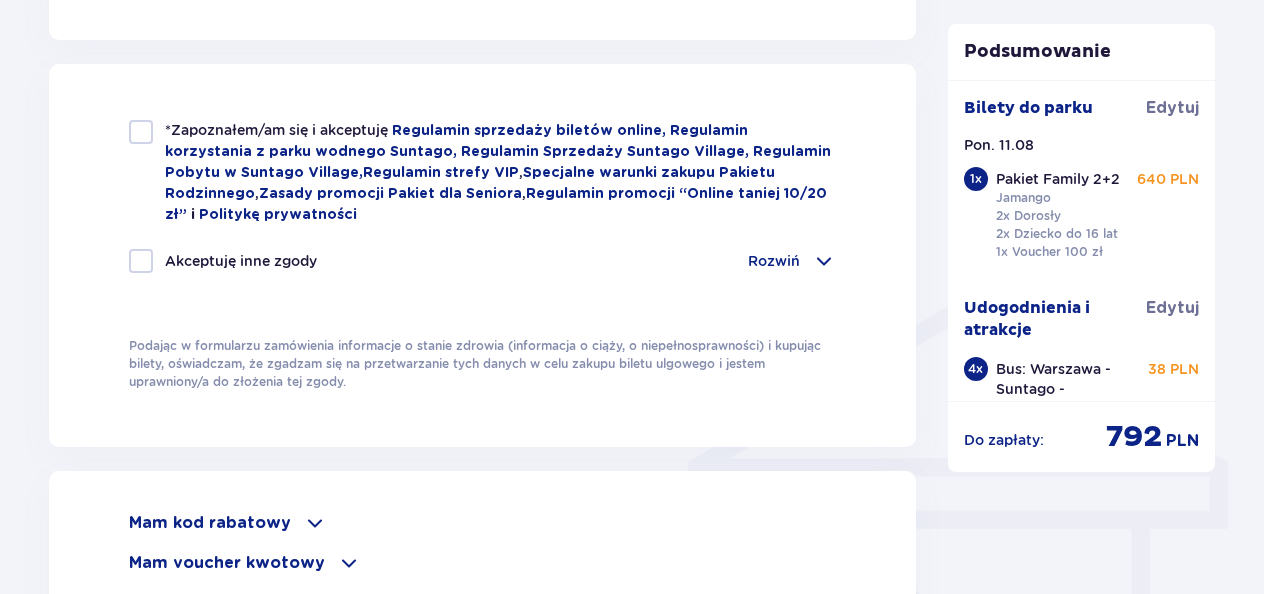 type on "607963304" 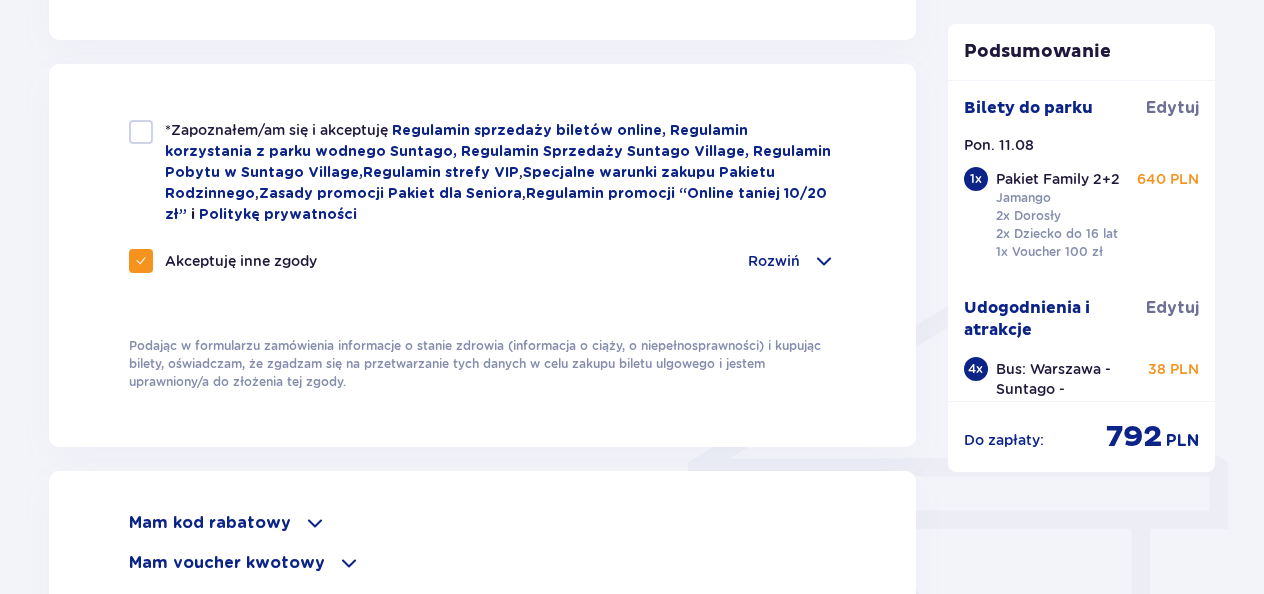 click at bounding box center (141, 132) 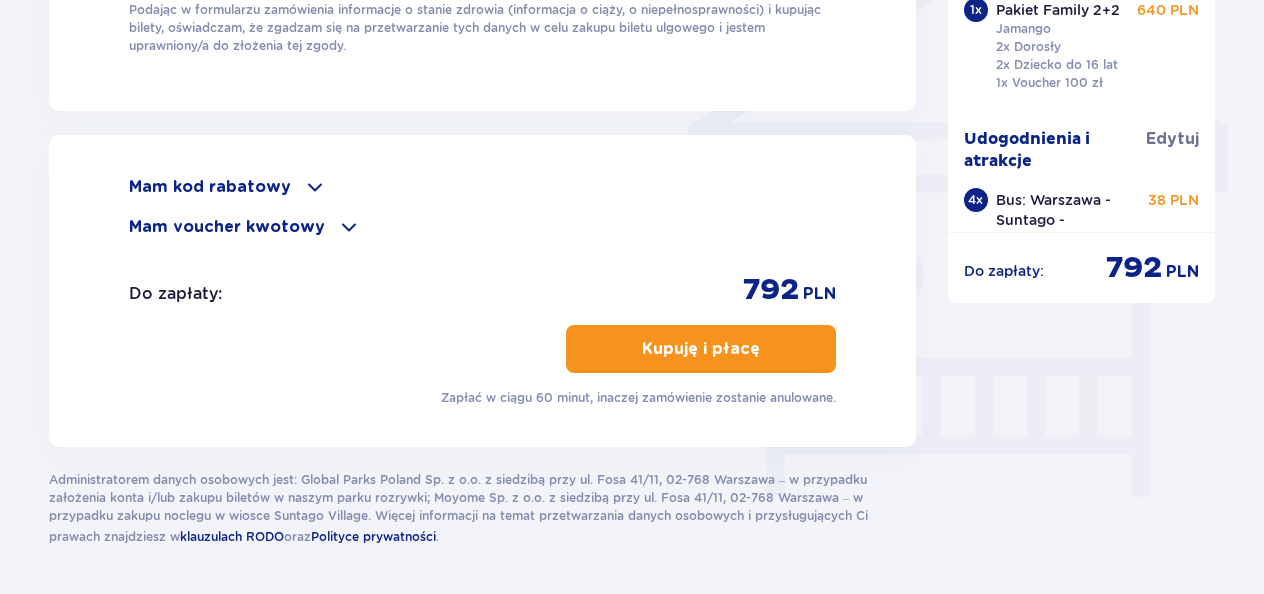 scroll, scrollTop: 1663, scrollLeft: 0, axis: vertical 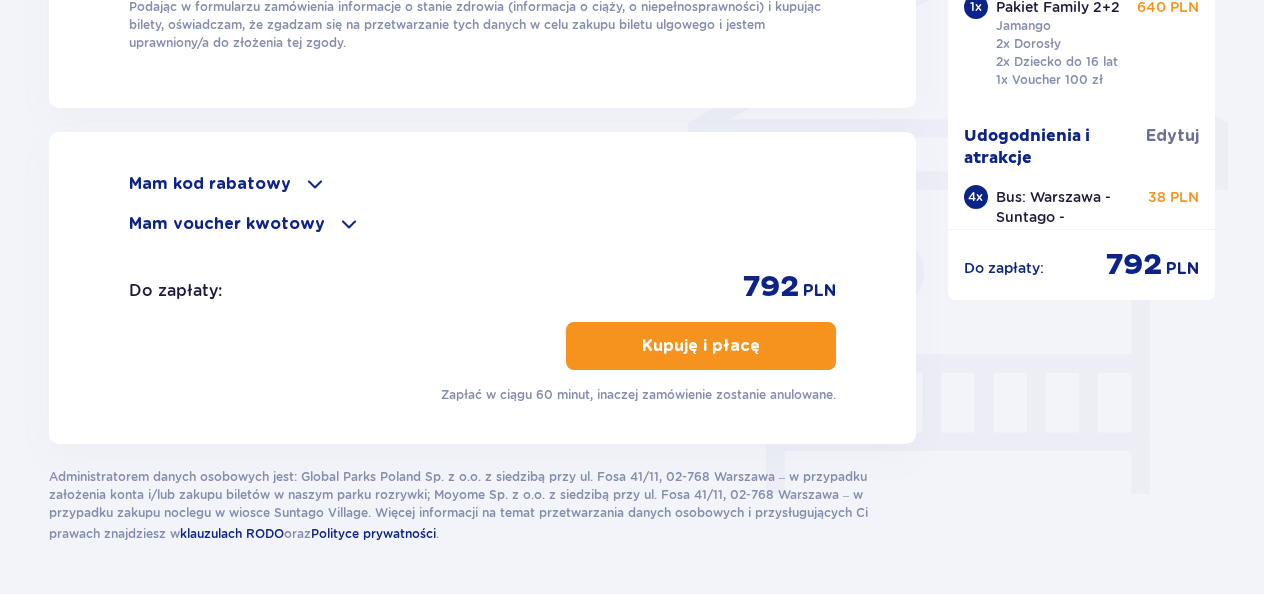 click on "Kupuję i płacę" at bounding box center (701, 346) 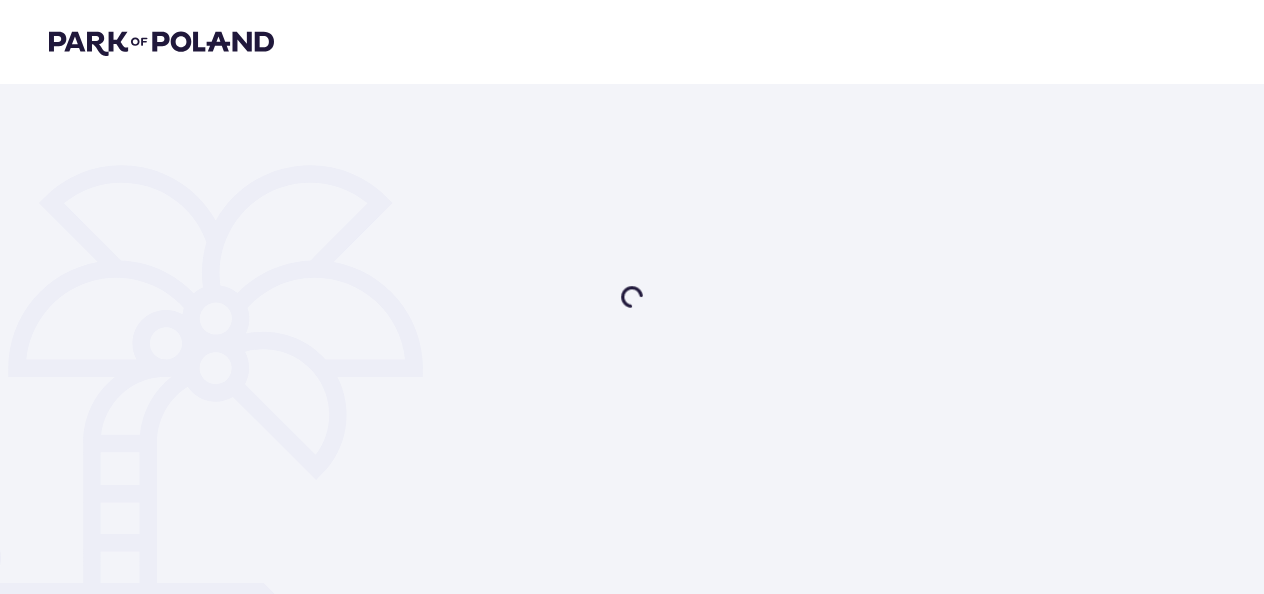 scroll, scrollTop: 0, scrollLeft: 0, axis: both 